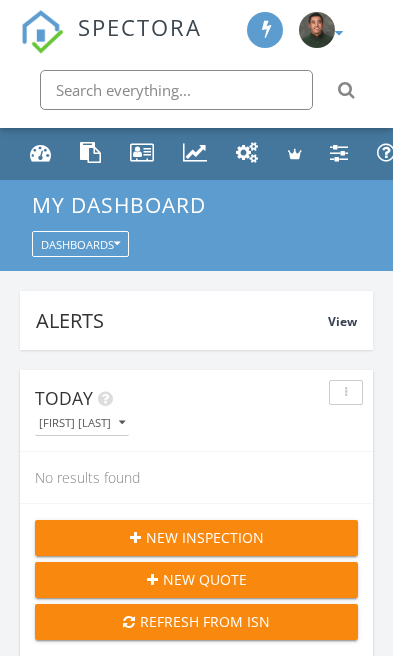 scroll, scrollTop: 0, scrollLeft: 0, axis: both 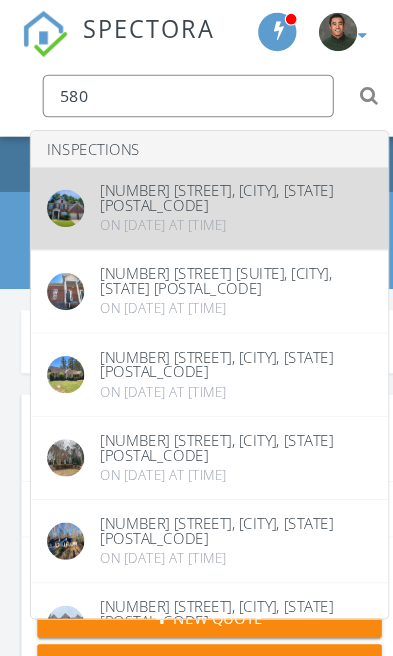 type on "580" 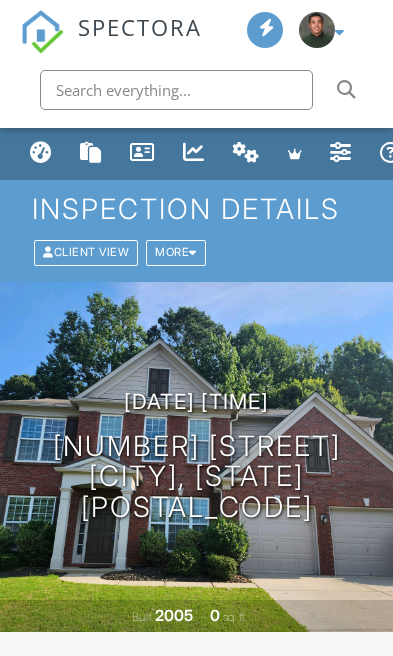 scroll, scrollTop: 30, scrollLeft: 0, axis: vertical 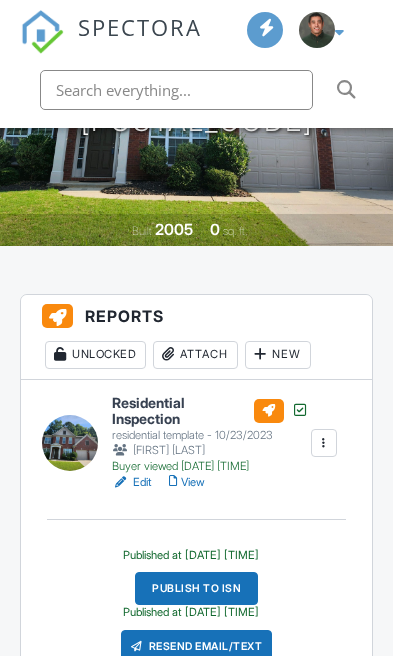 click on "View" at bounding box center (187, 482) 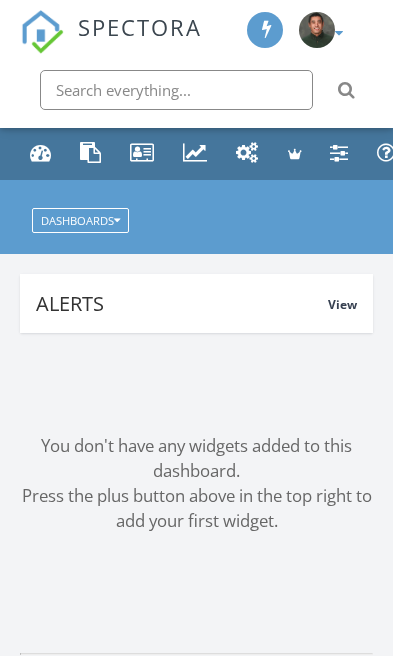 scroll, scrollTop: 0, scrollLeft: 0, axis: both 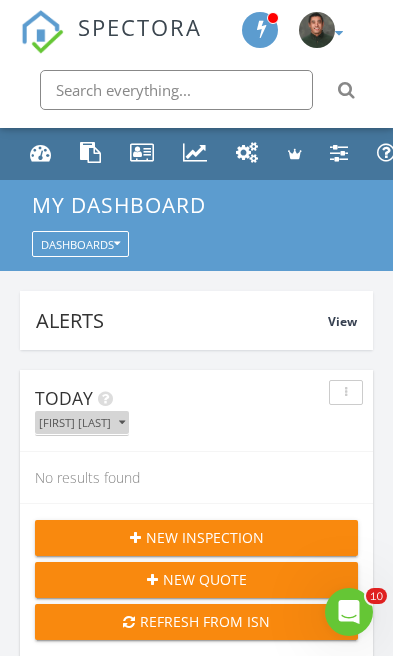 click on "[FIRST] [LAST]" at bounding box center [82, 422] 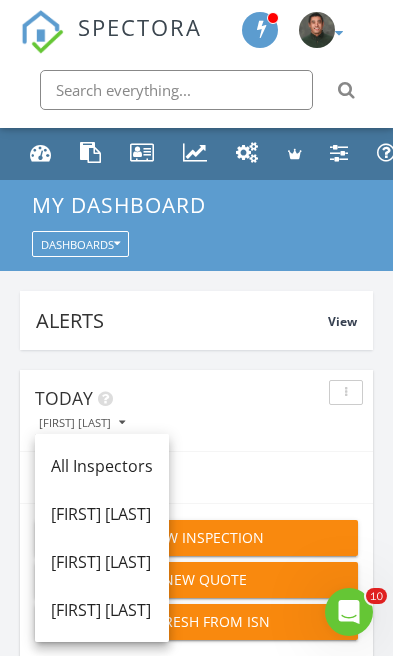 click on "[FIRST] [LAST]" at bounding box center [102, 466] 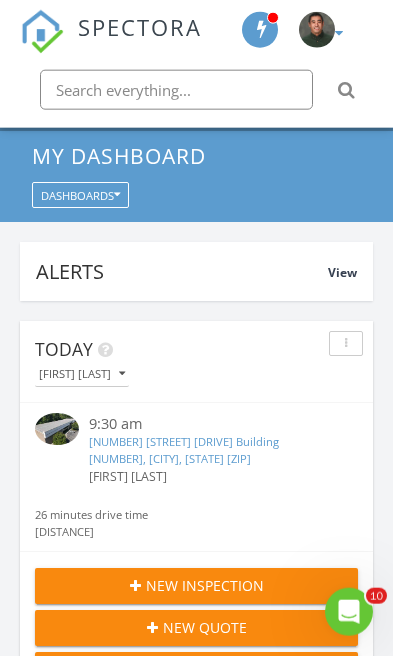scroll, scrollTop: 51, scrollLeft: 0, axis: vertical 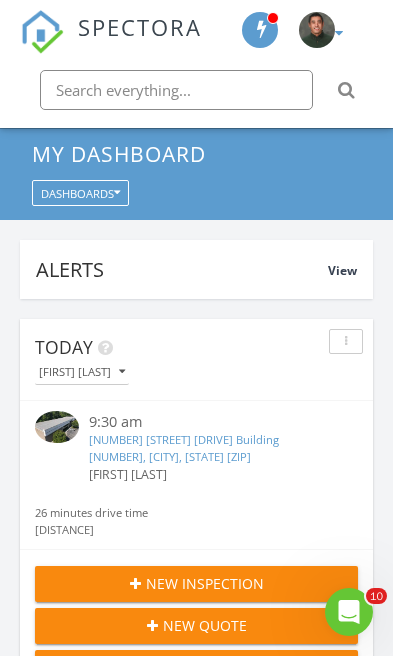 click on "[NUMBER] [STREET] [DRIVE] Building [NUMBER], [CITY], [STATE] [ZIP]" at bounding box center (184, 448) 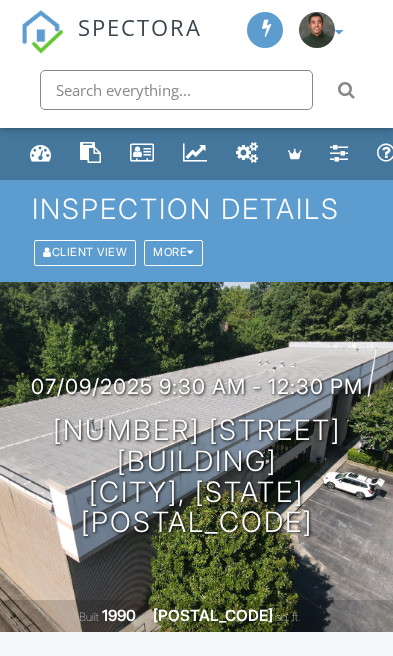 scroll, scrollTop: 0, scrollLeft: 0, axis: both 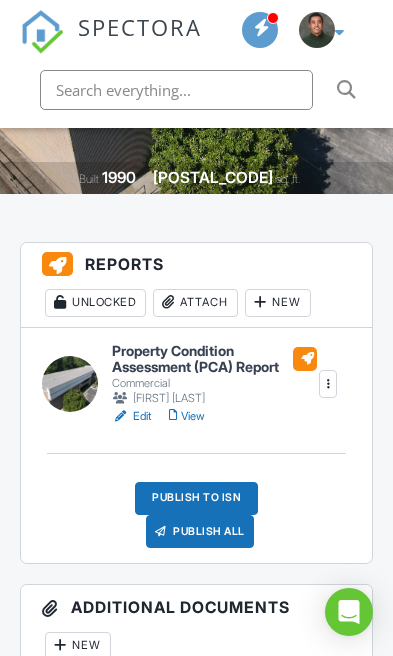click on "Publish to ISN" at bounding box center (196, 498) 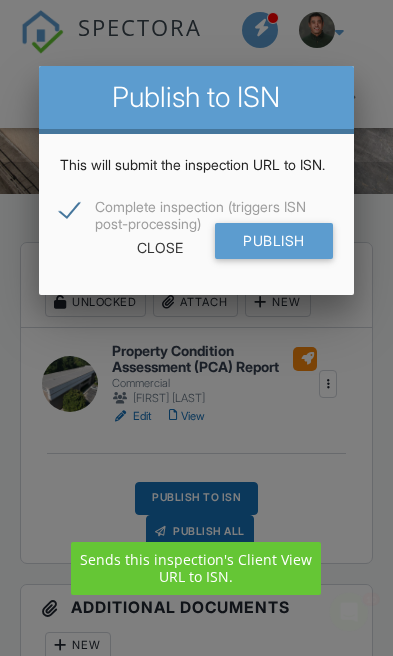 scroll, scrollTop: 0, scrollLeft: 0, axis: both 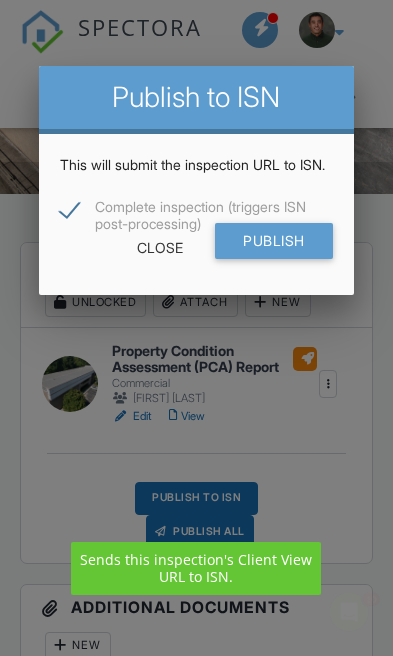 click on "Publish" at bounding box center (274, 241) 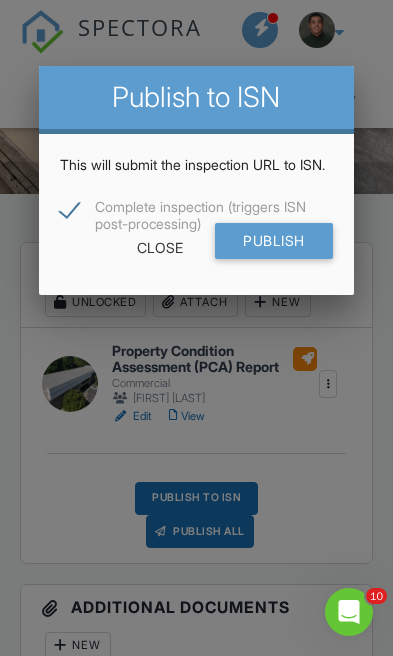 click on "Close" at bounding box center [160, 248] 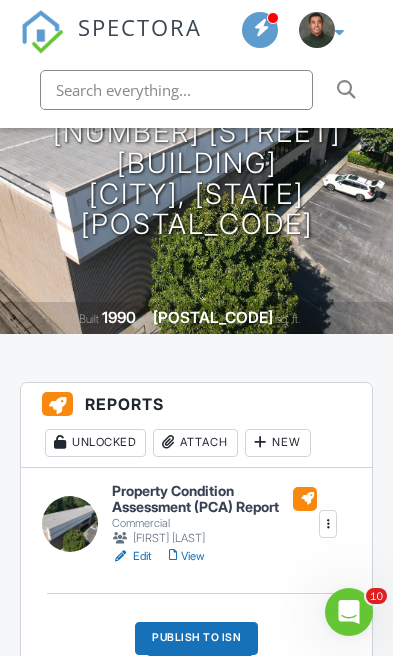 scroll, scrollTop: 0, scrollLeft: 0, axis: both 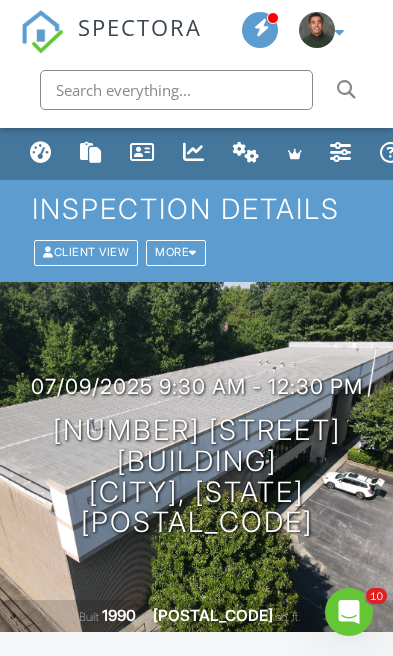 click at bounding box center (41, 152) 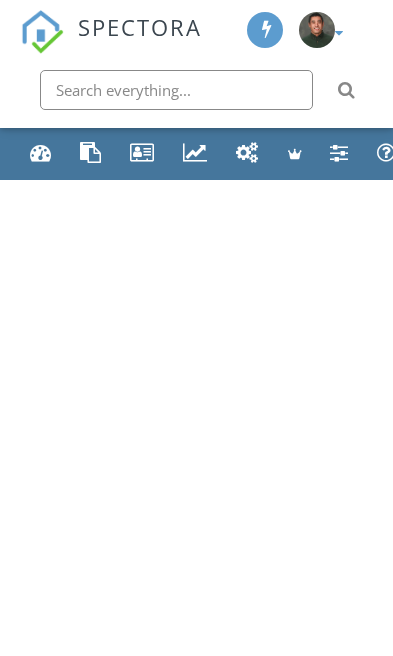scroll, scrollTop: 0, scrollLeft: 0, axis: both 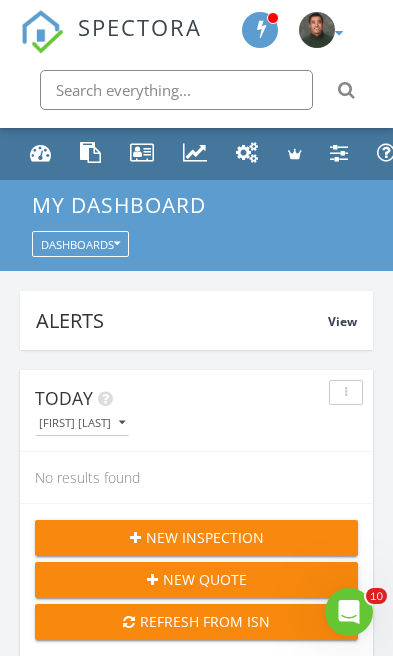 click at bounding box center (122, 422) 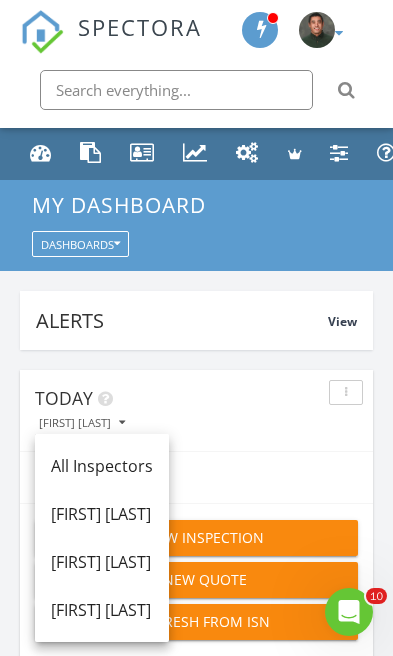 click on "[FIRST] [LAST]" at bounding box center (102, 466) 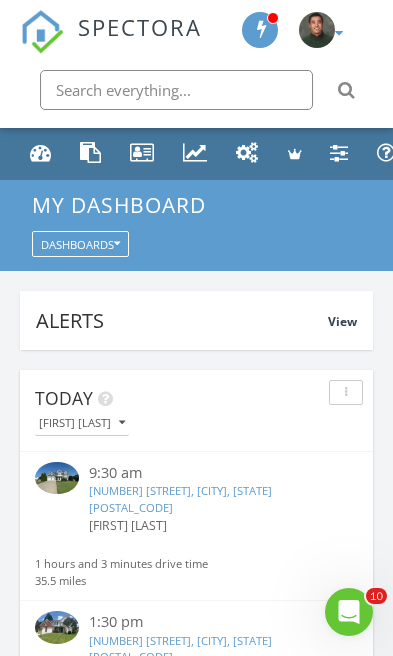click on "[NUMBER] [STREET], [CITY], [STATE] [POSTAL_CODE]" at bounding box center (180, 499) 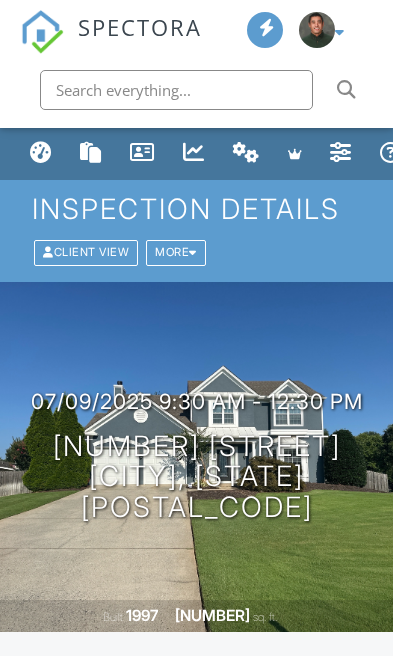 scroll, scrollTop: 226, scrollLeft: 0, axis: vertical 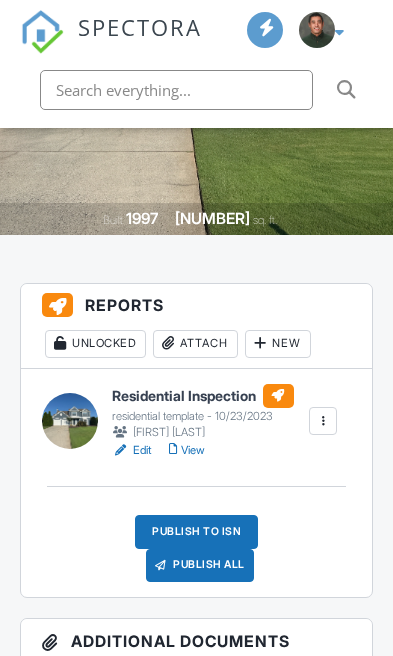 click on "Publish to ISN" at bounding box center (196, 531) 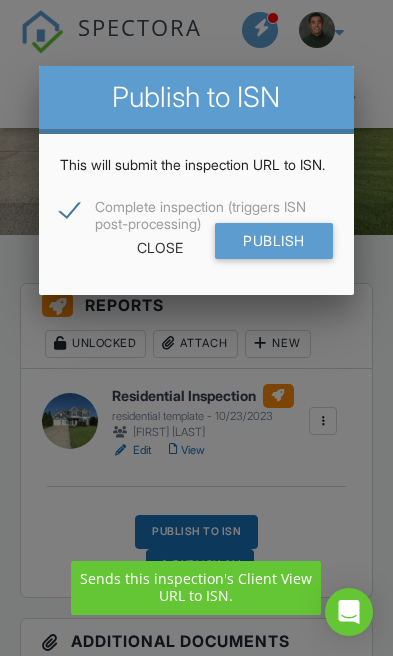 click on "Publish" at bounding box center (274, 241) 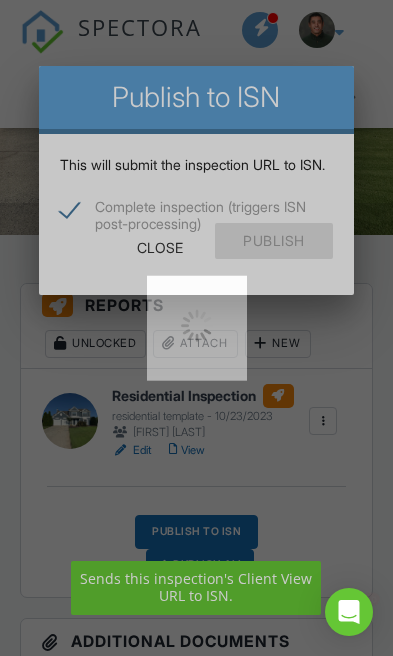 scroll, scrollTop: 0, scrollLeft: 0, axis: both 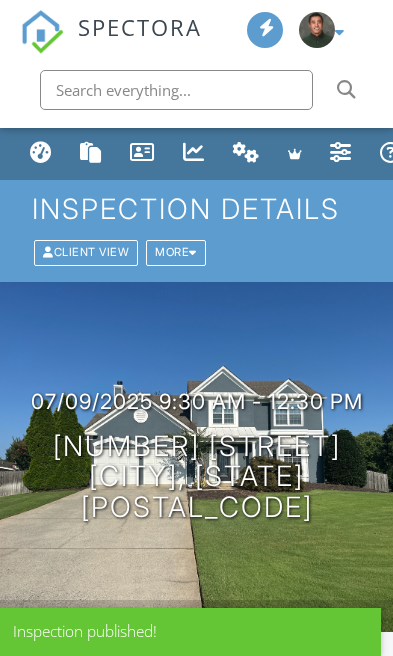 click on "Dashboard" at bounding box center (41, 154) 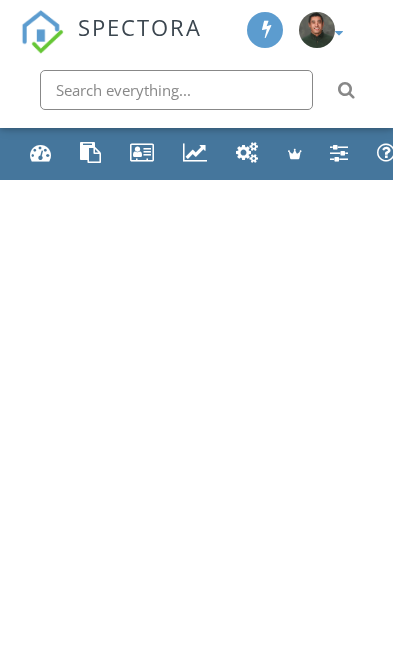 scroll, scrollTop: 0, scrollLeft: 0, axis: both 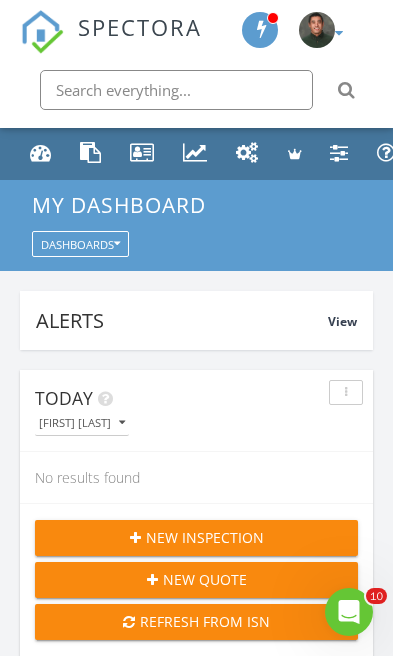 click on "[FIRST] [LAST]" at bounding box center (82, 422) 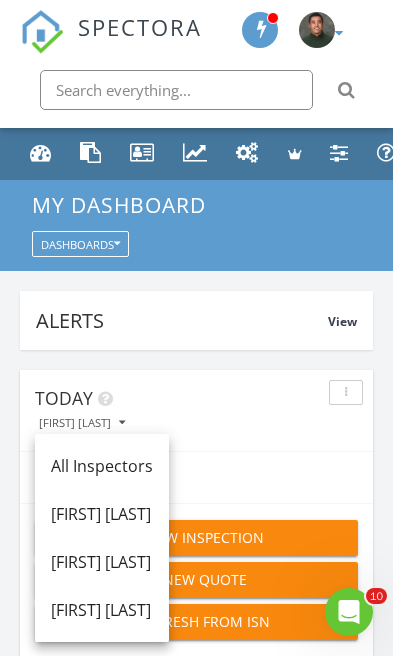 click on "[FIRST] [LAST]" at bounding box center [102, 466] 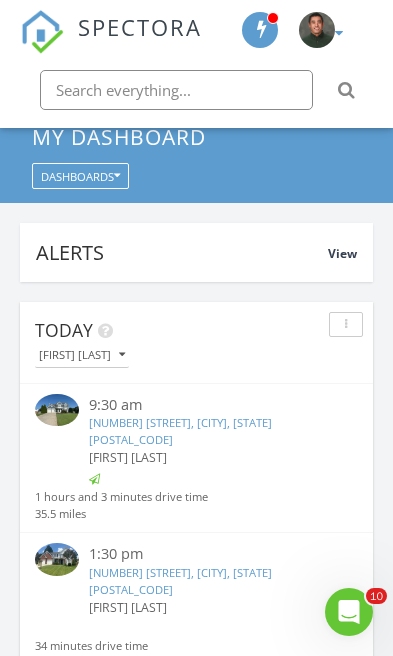 scroll, scrollTop: 72, scrollLeft: 0, axis: vertical 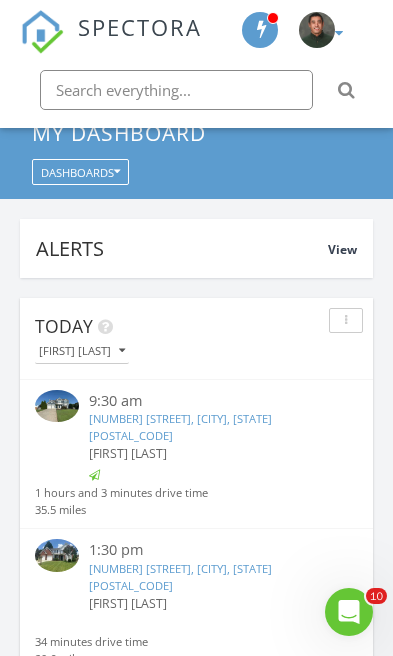 click on "[NUMBER] [STREET], [CITY], [STATE] [POSTAL_CODE]" at bounding box center [180, 577] 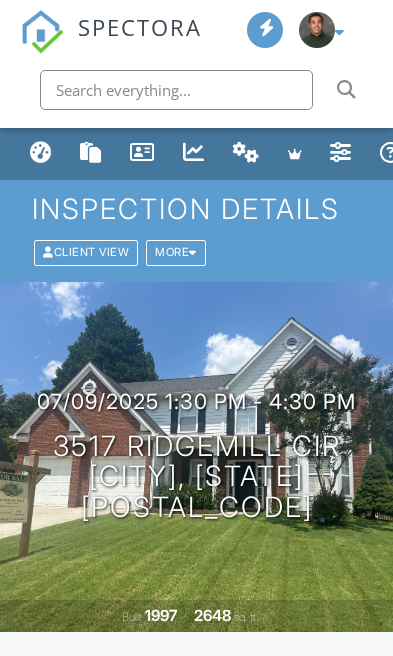 scroll, scrollTop: 0, scrollLeft: 0, axis: both 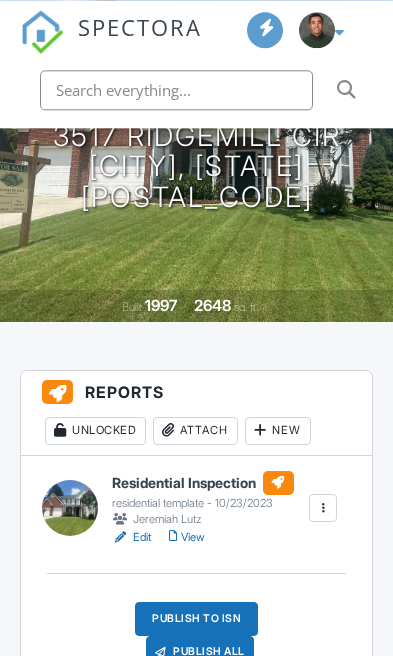click on "Publish to ISN" at bounding box center [196, 618] 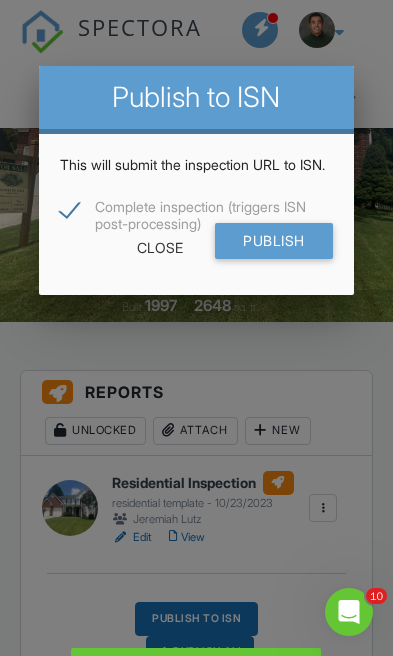 scroll, scrollTop: 0, scrollLeft: 0, axis: both 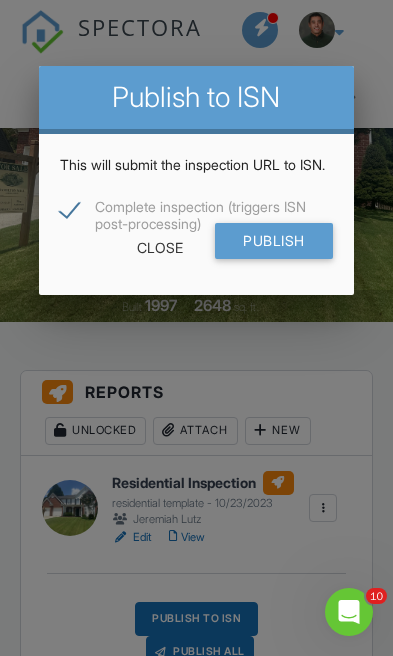 click on "Publish" at bounding box center (274, 241) 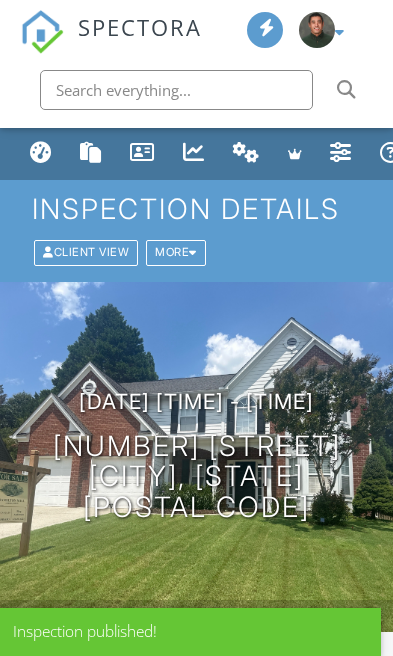 scroll, scrollTop: 0, scrollLeft: 0, axis: both 